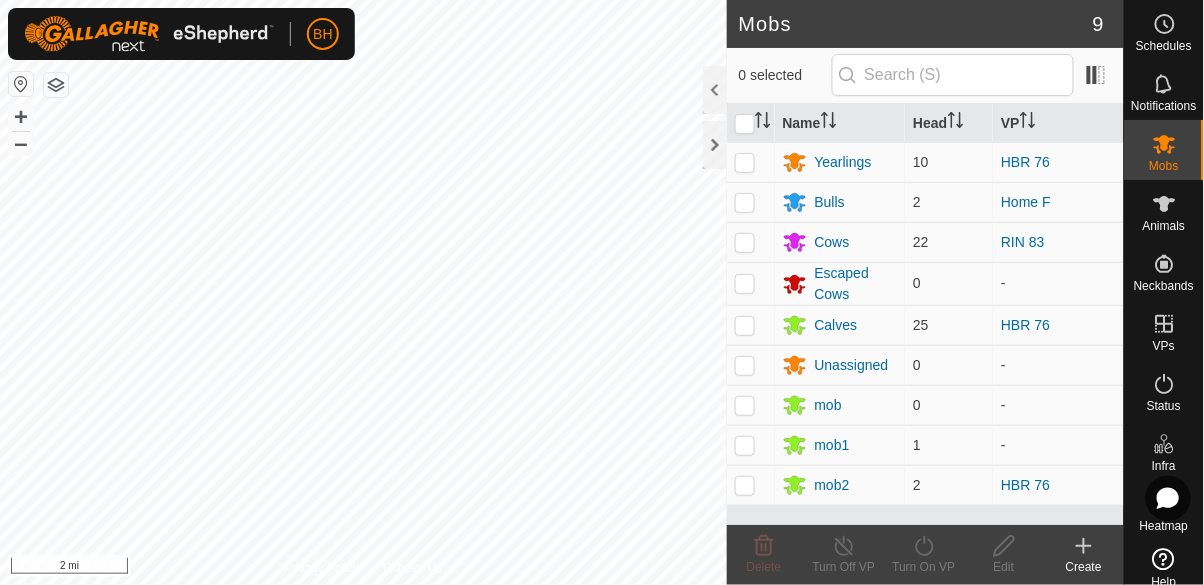scroll, scrollTop: 0, scrollLeft: 0, axis: both 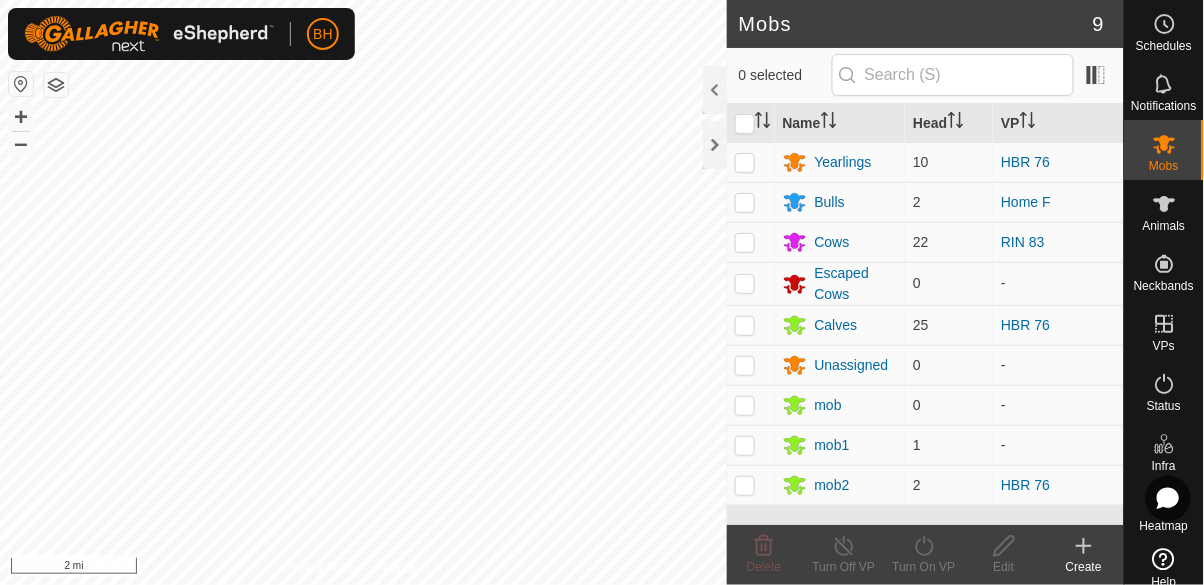 click on "VPs" at bounding box center (1164, 330) 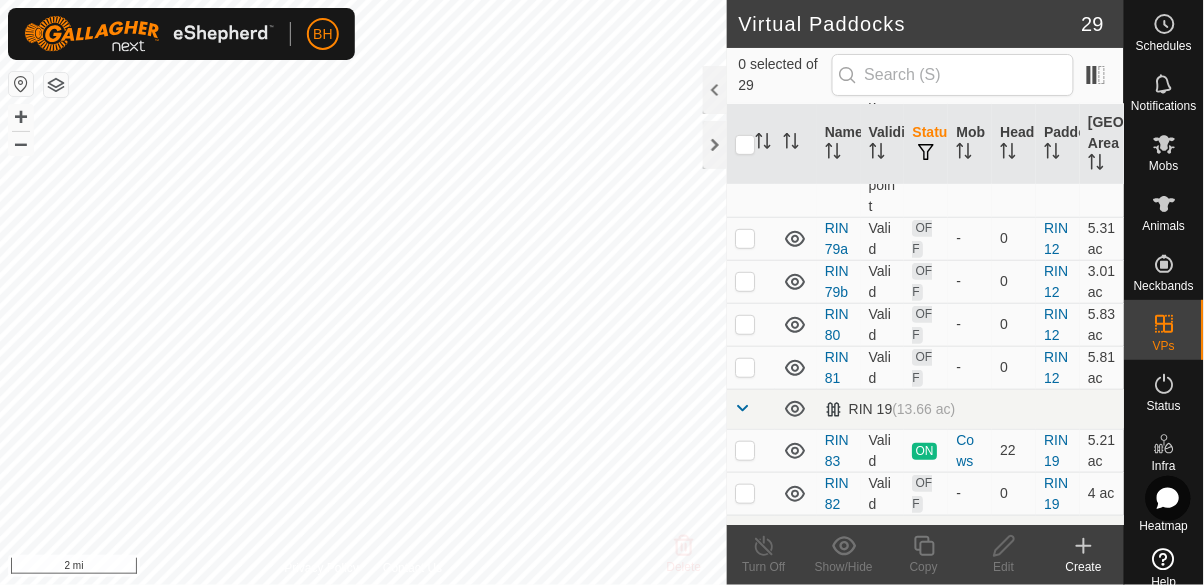 scroll, scrollTop: 1898, scrollLeft: 0, axis: vertical 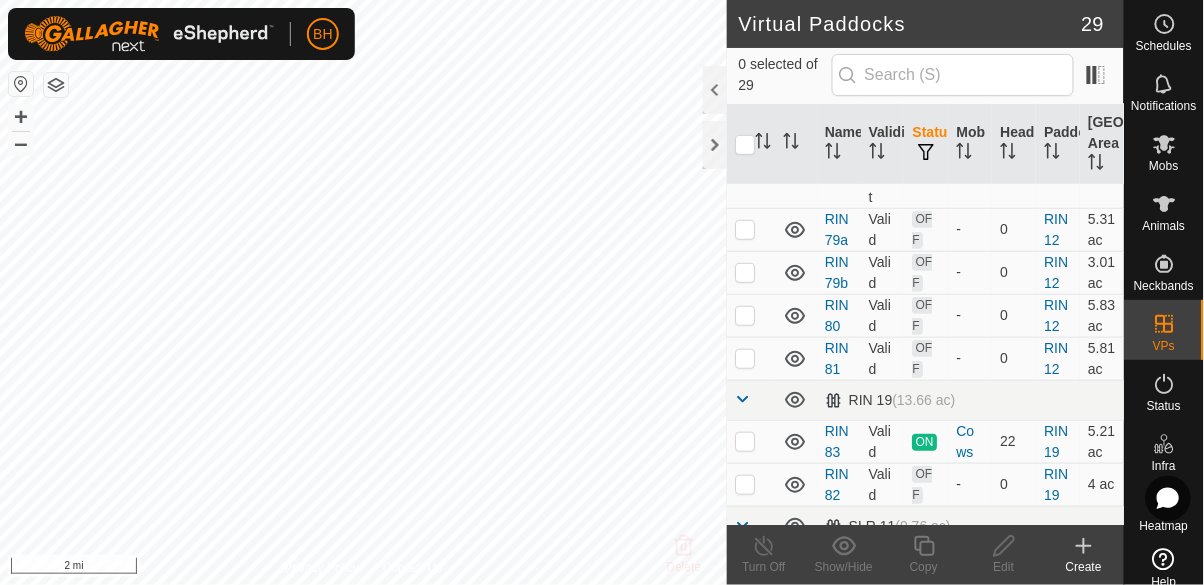 click at bounding box center (751, 441) 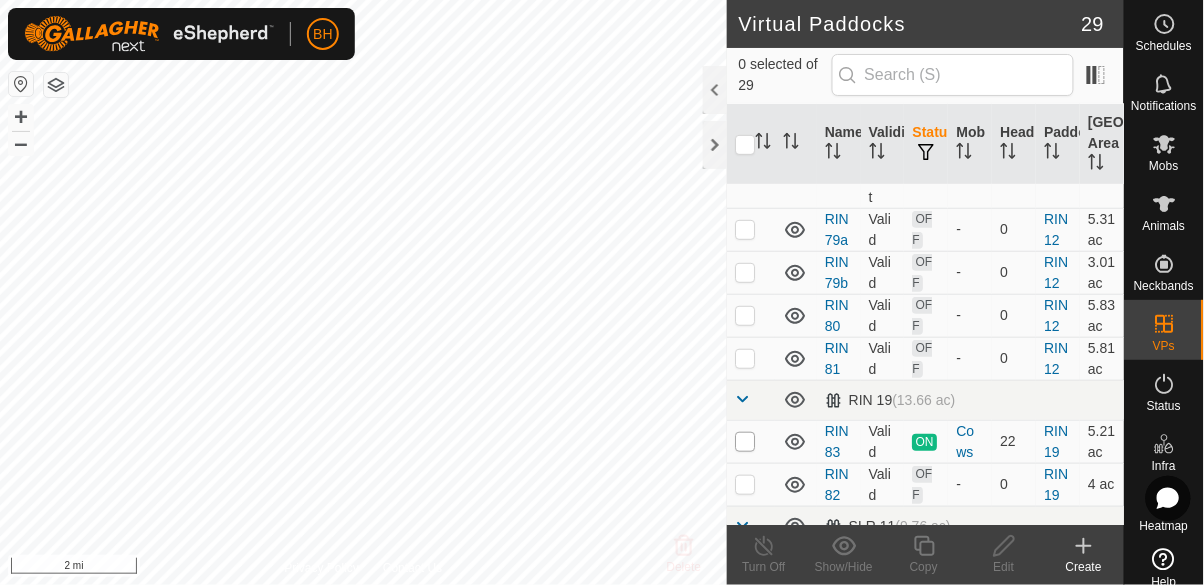 click at bounding box center (745, 442) 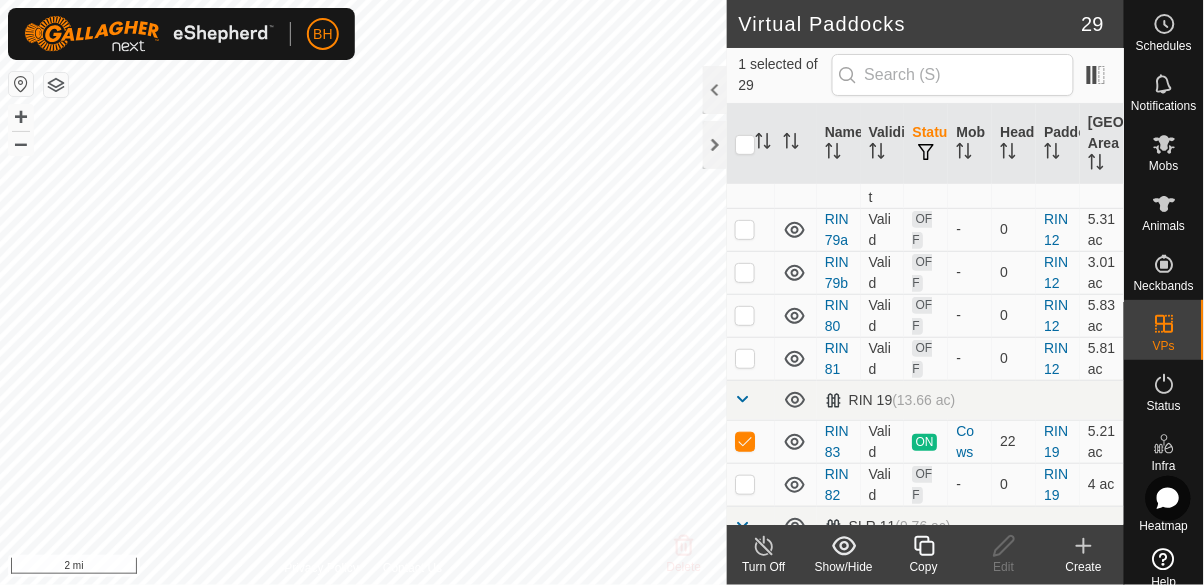click 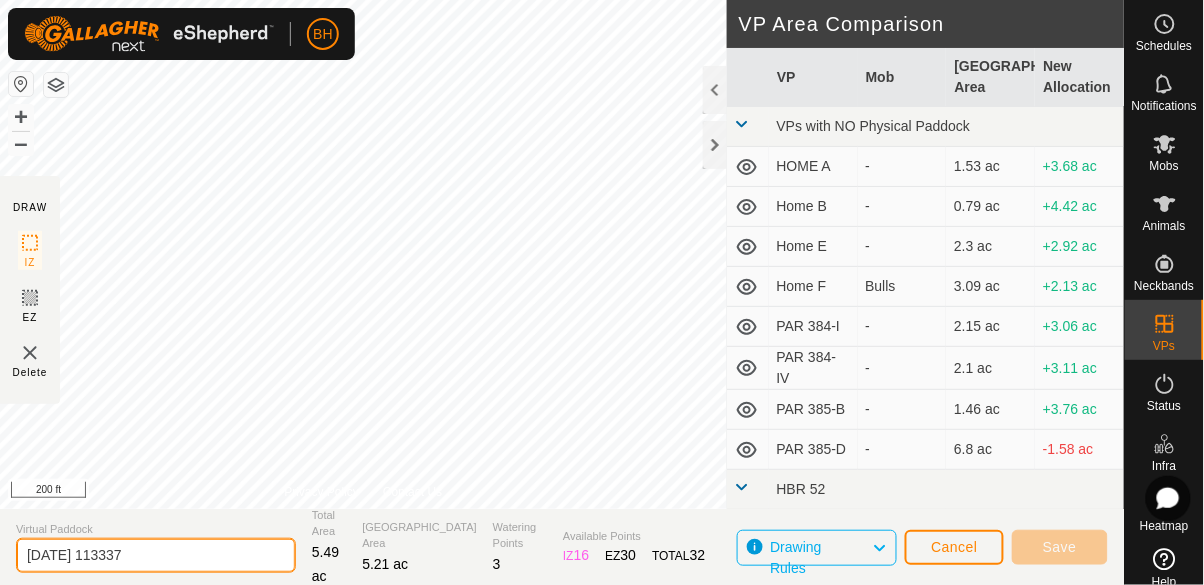 click on "[DATE] 113337" 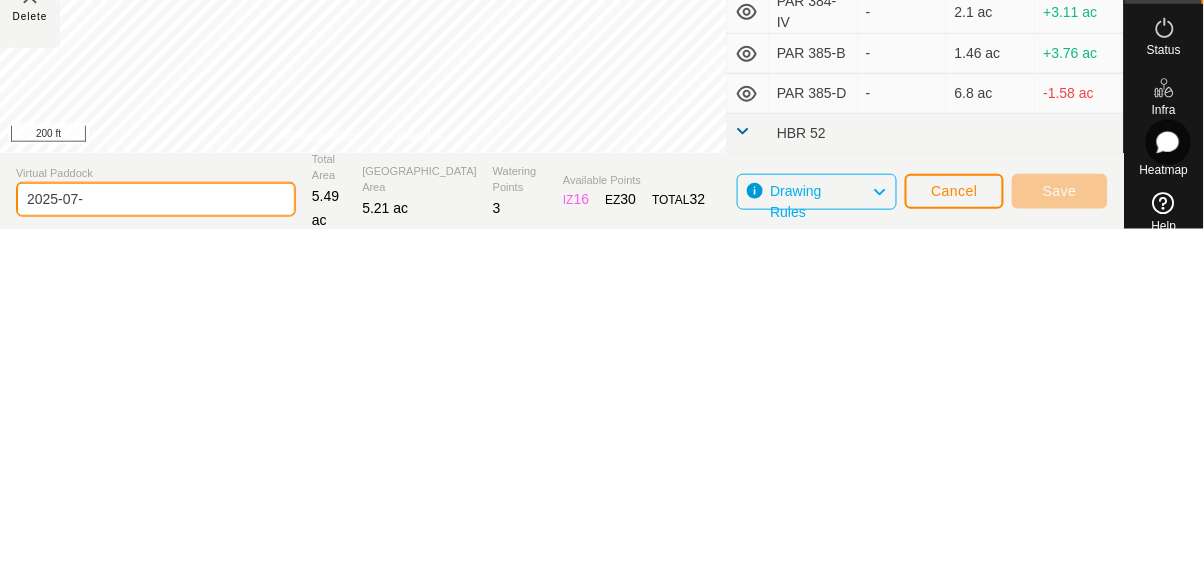 type on "2025-07" 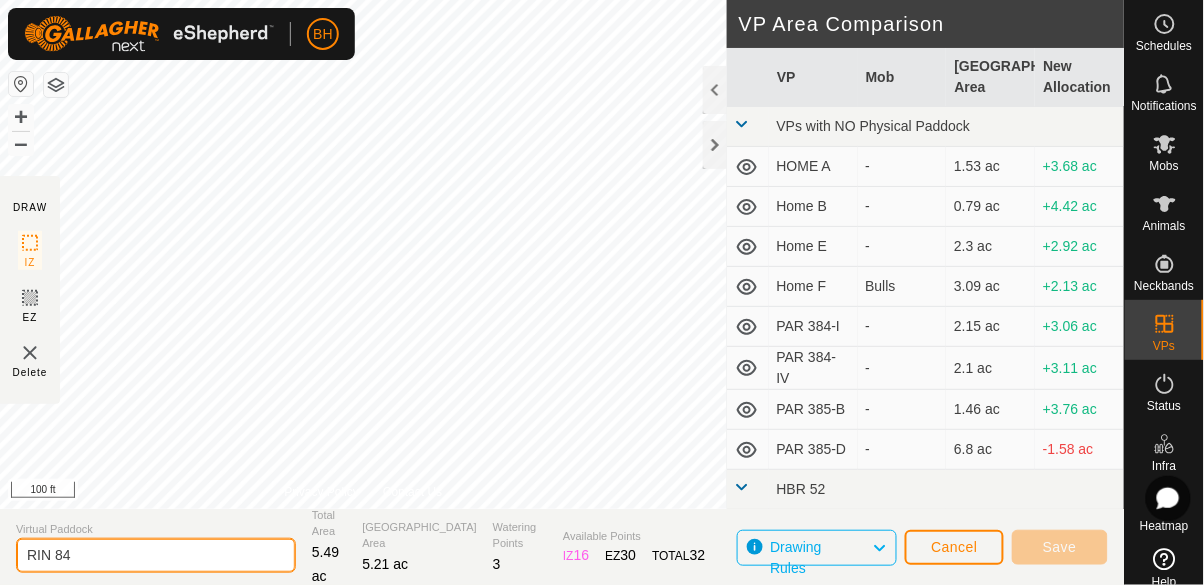 type on "RIN 84" 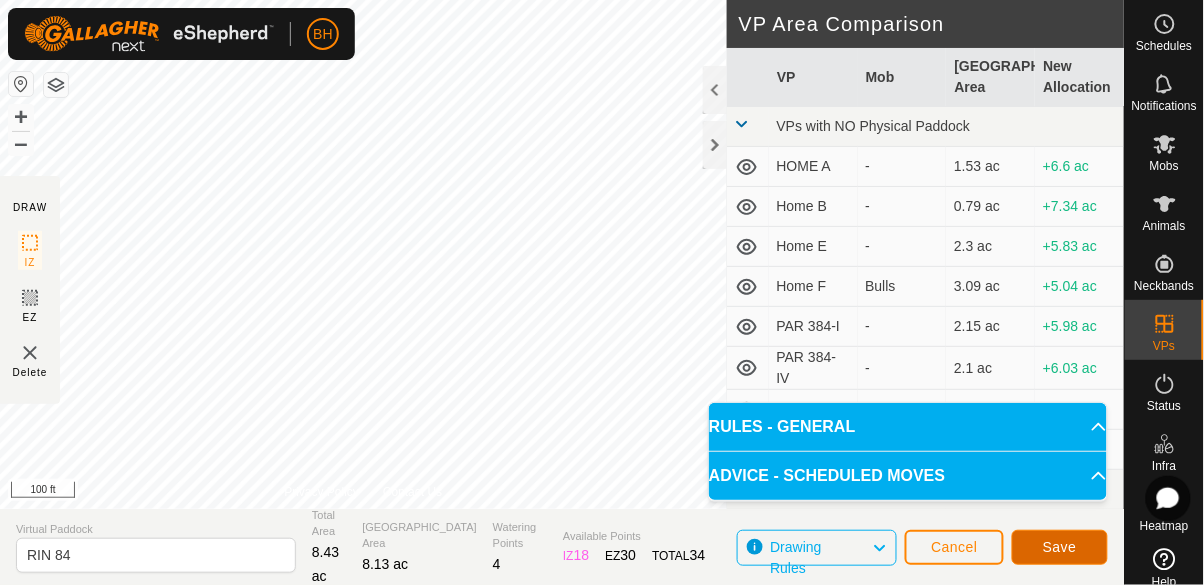 click on "Save" 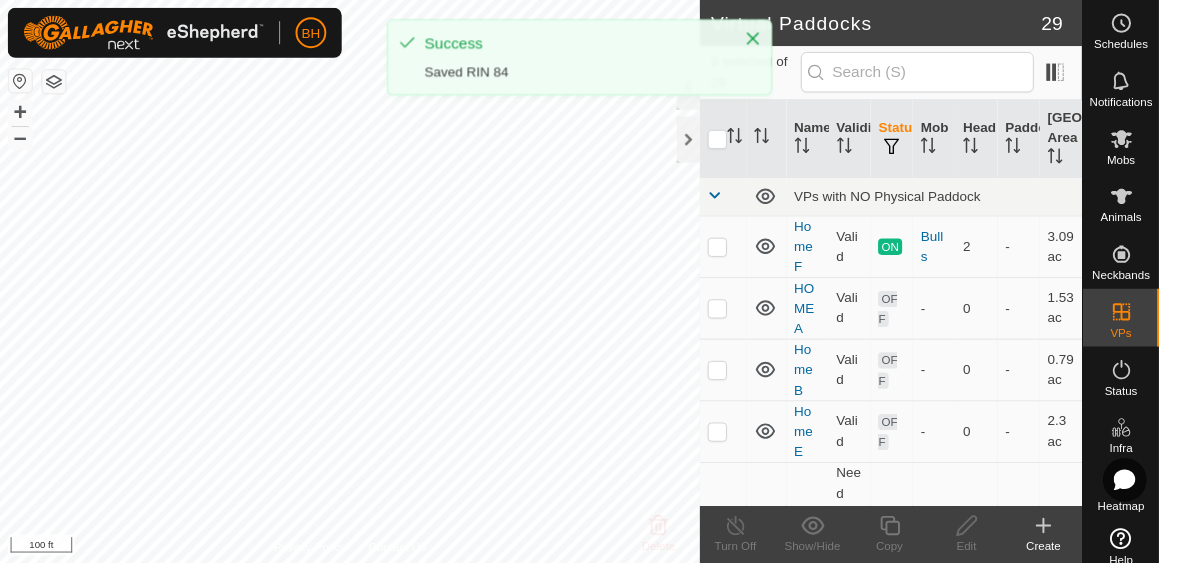 click on "Mobs" at bounding box center (1164, 150) 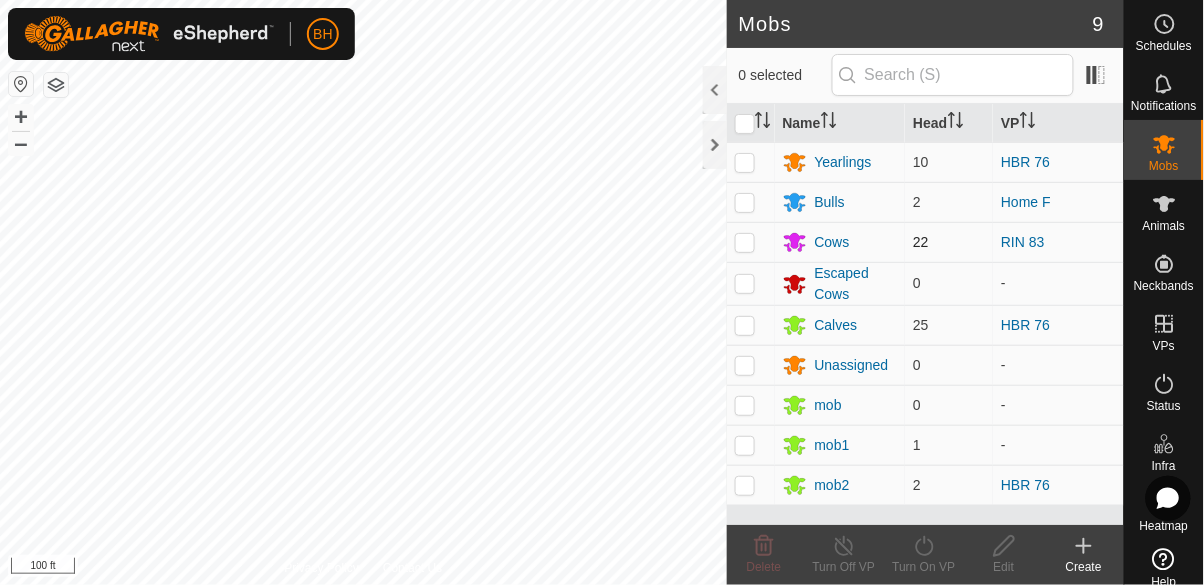 click at bounding box center (751, 242) 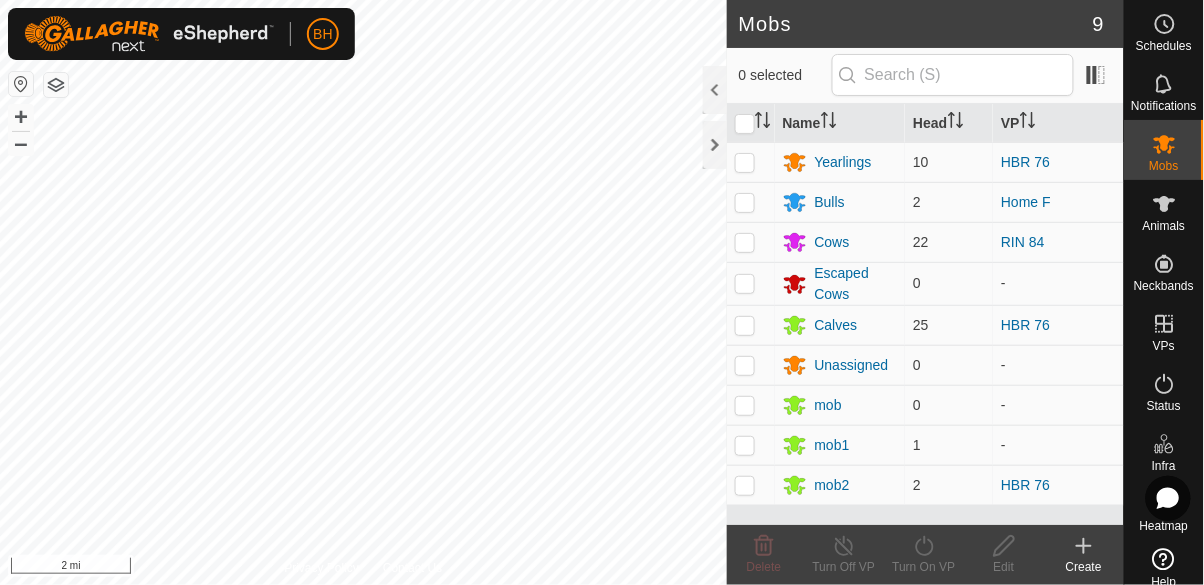 scroll, scrollTop: 0, scrollLeft: 0, axis: both 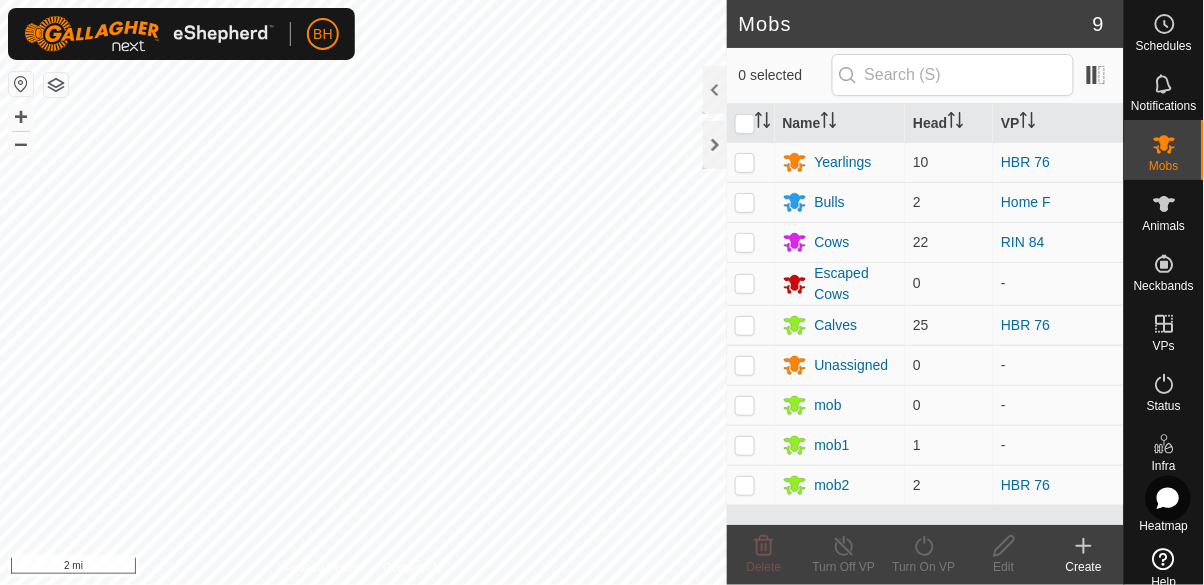 click on "VPs" at bounding box center (1164, 346) 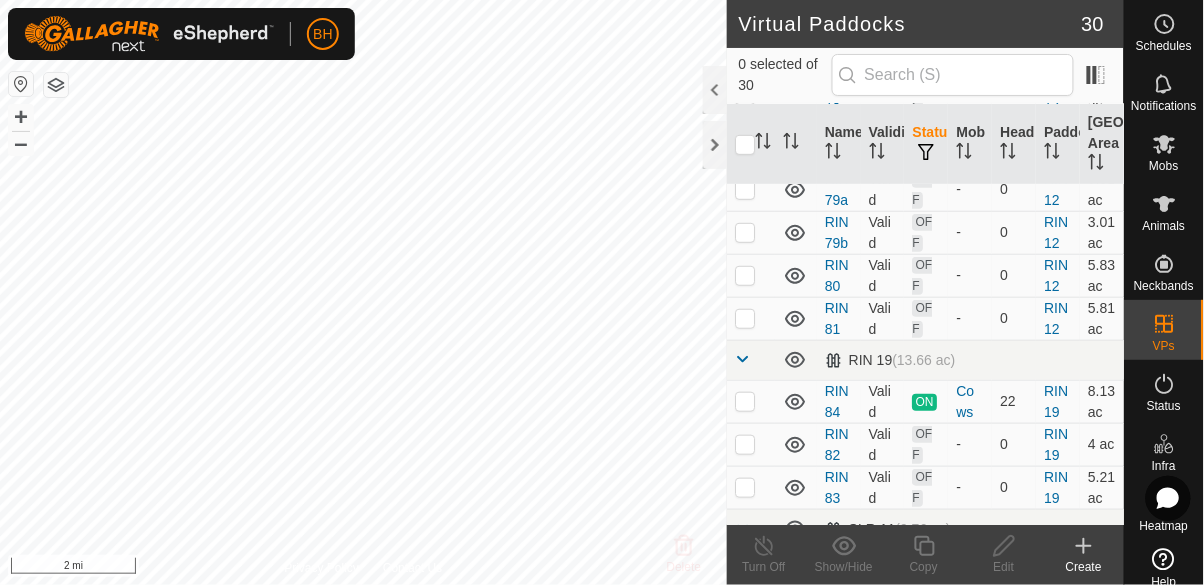 scroll, scrollTop: 1899, scrollLeft: 0, axis: vertical 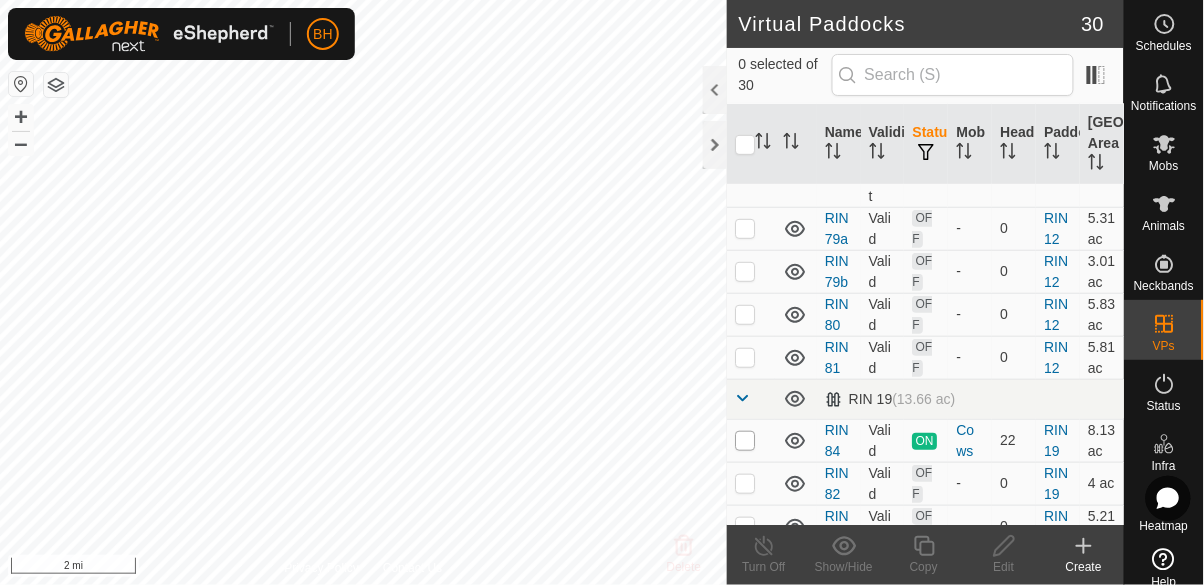 click at bounding box center [745, 441] 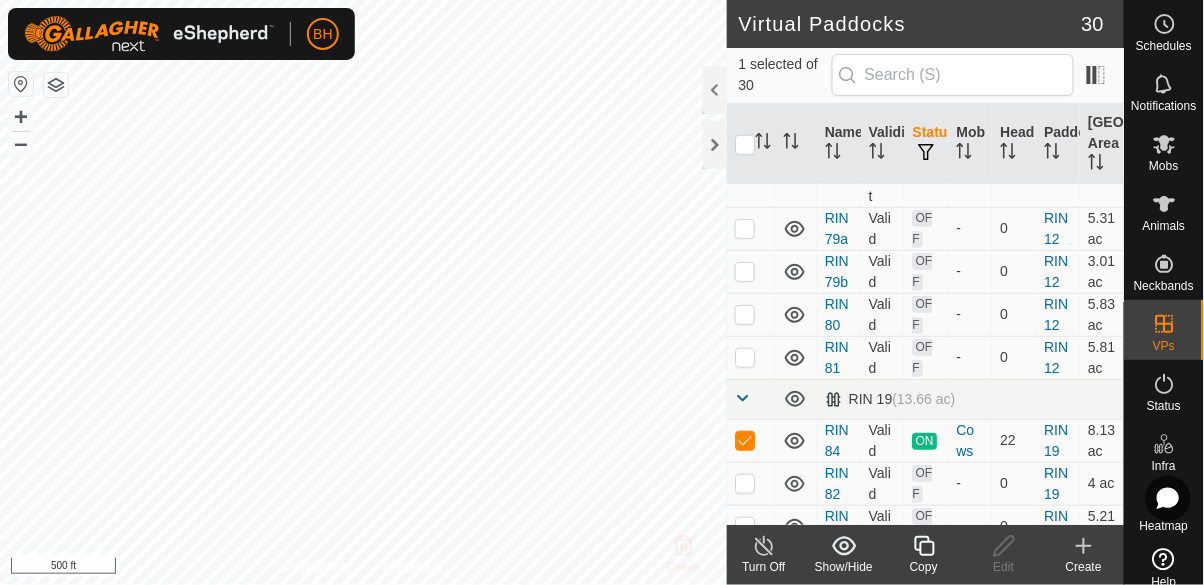 click 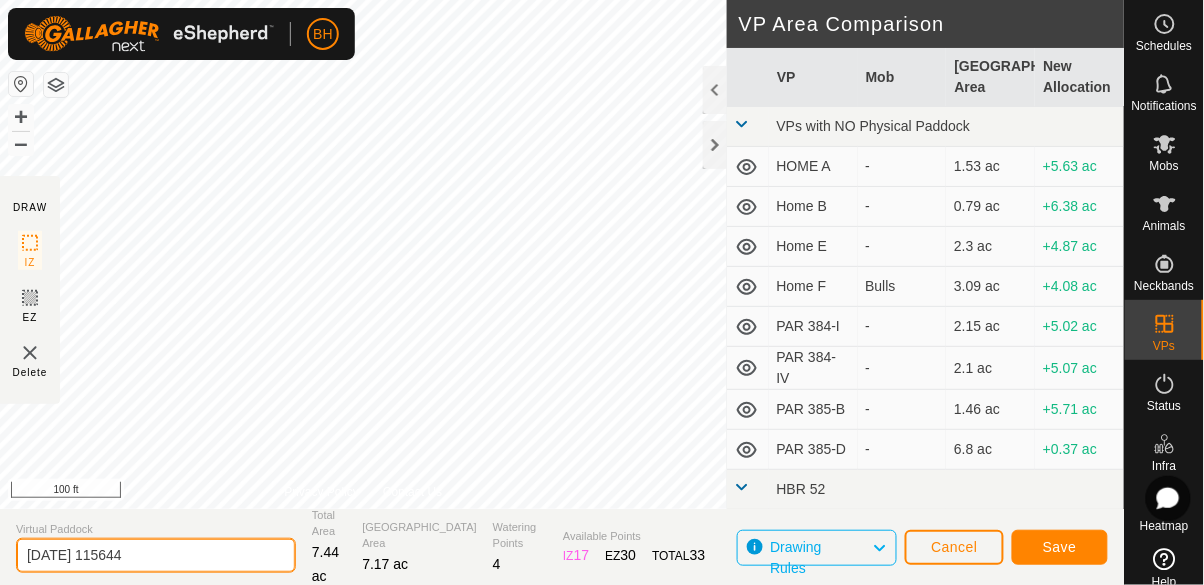 click on "2025-07-11 115644" 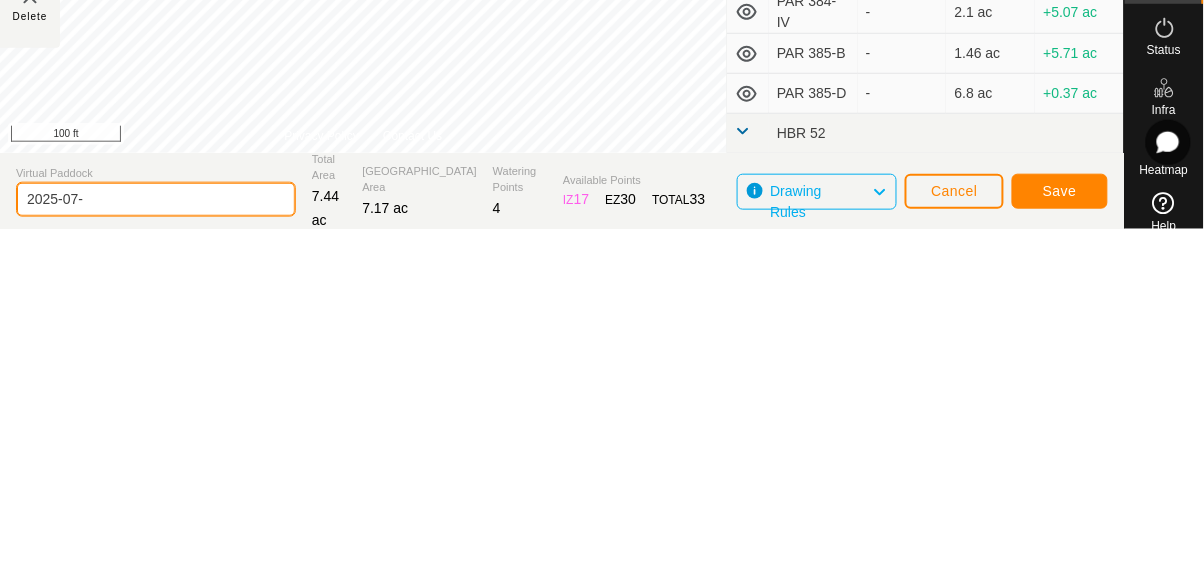 type on "2025-07" 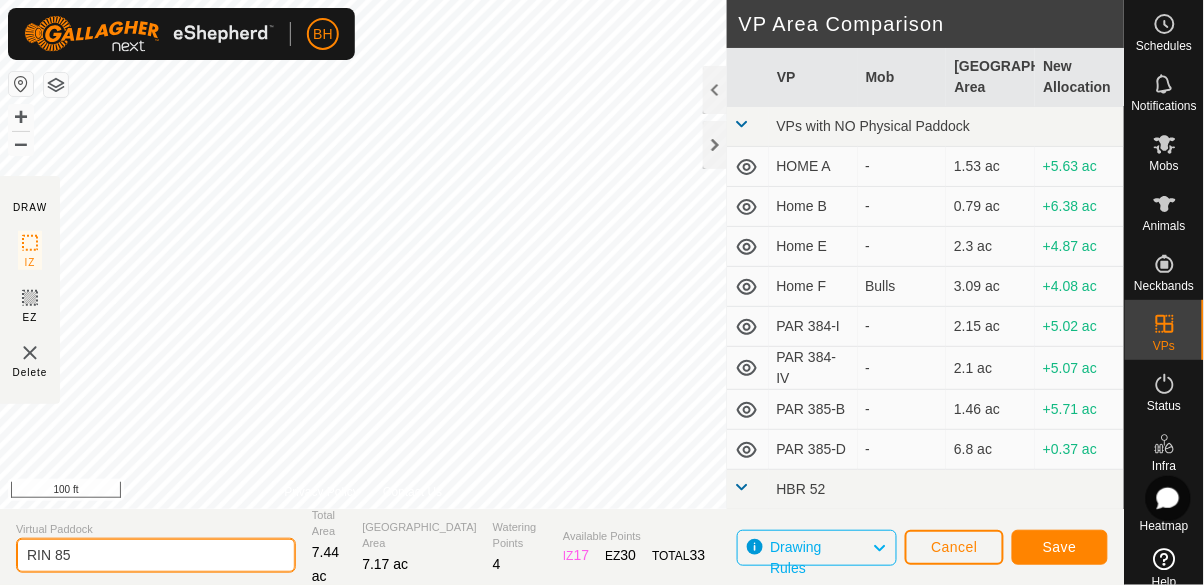 click on "RIN 85" 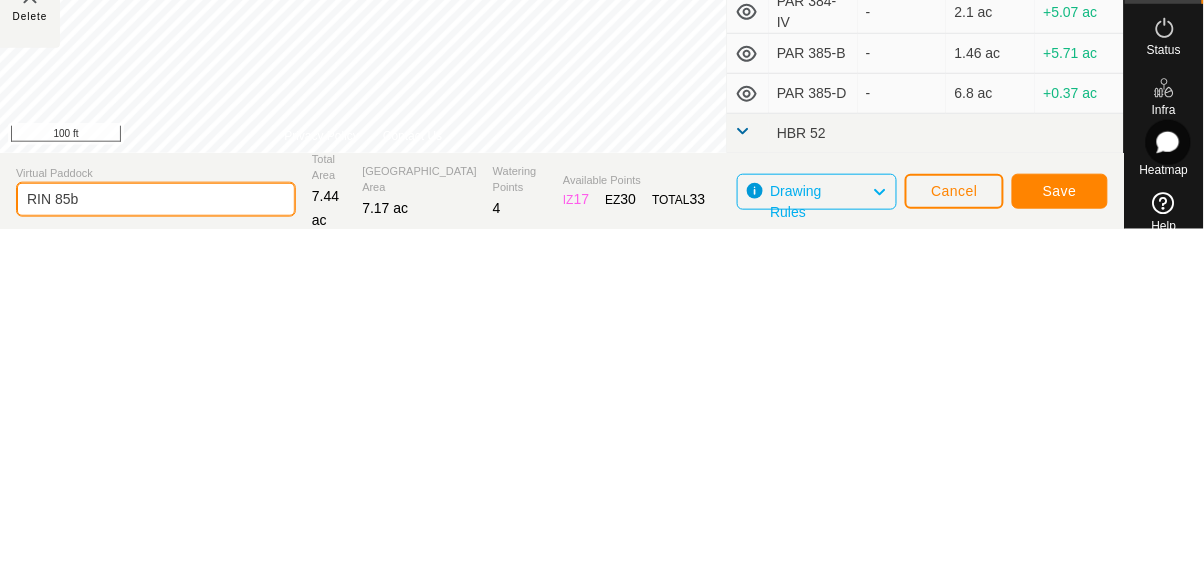 type on "RIN 85b" 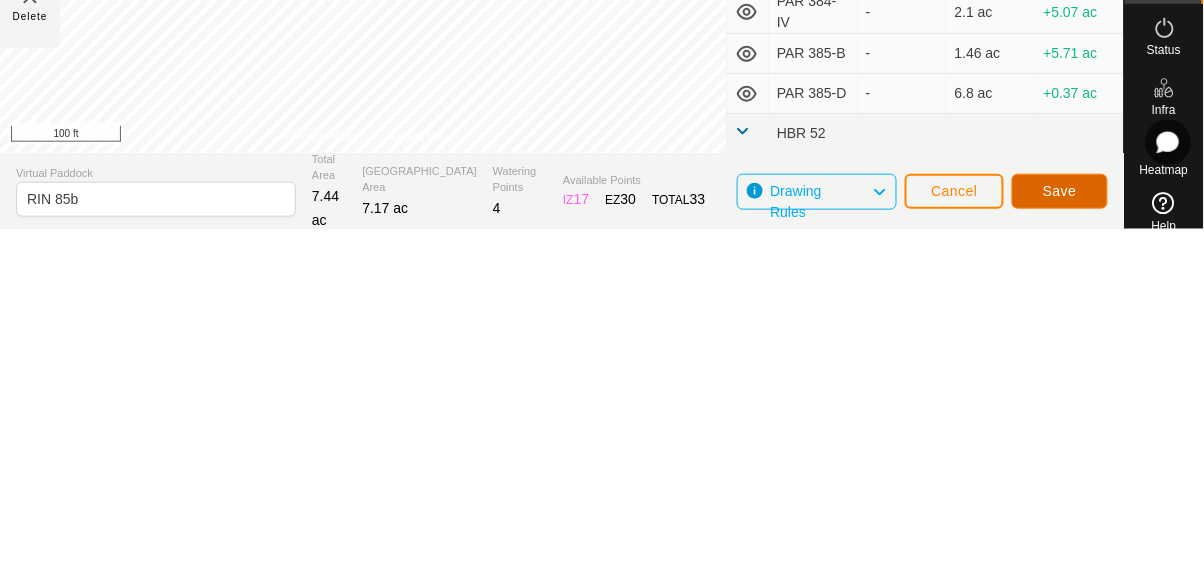 click on "Save" 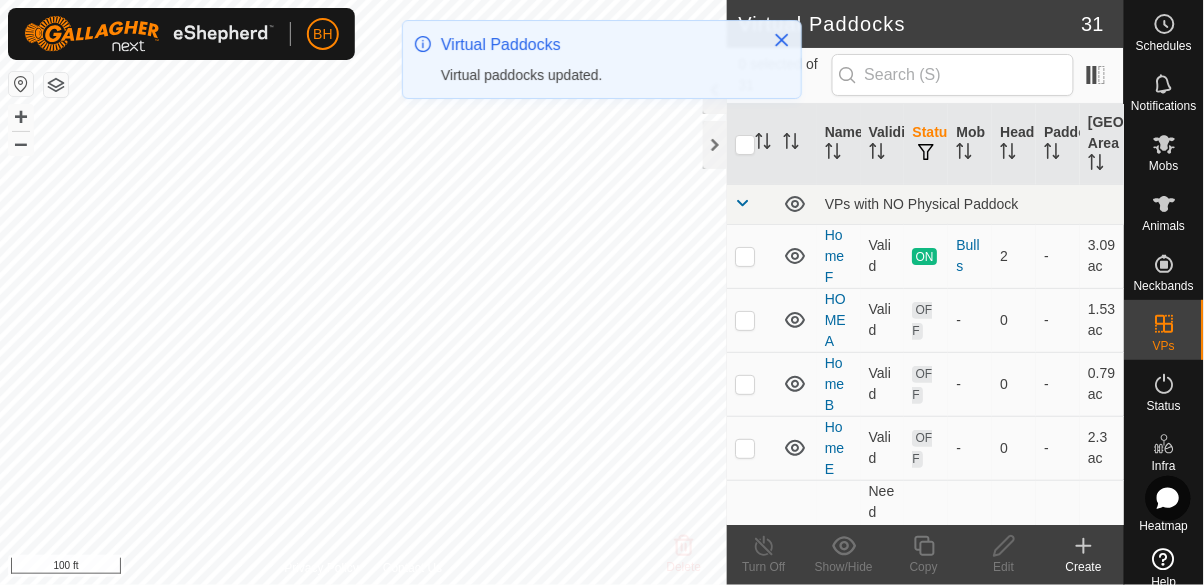 click 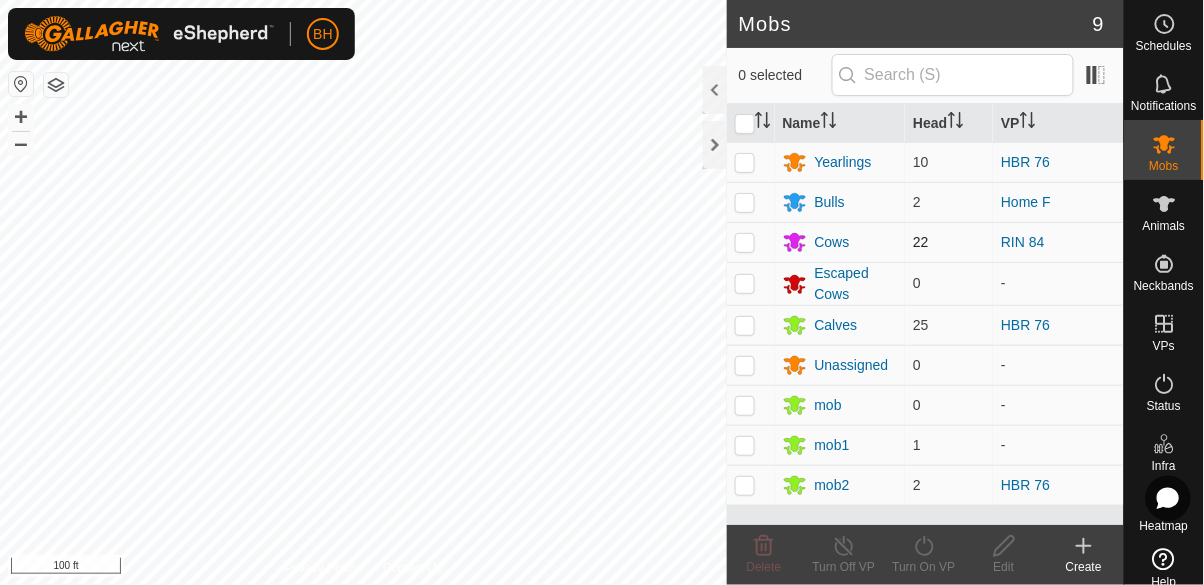 click at bounding box center [745, 242] 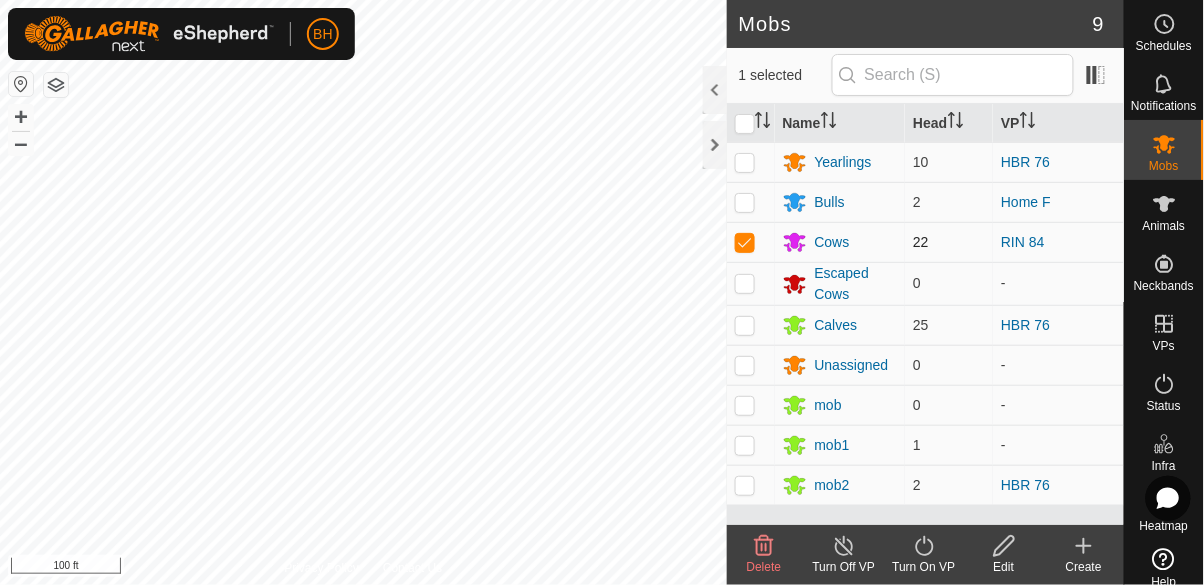 checkbox on "true" 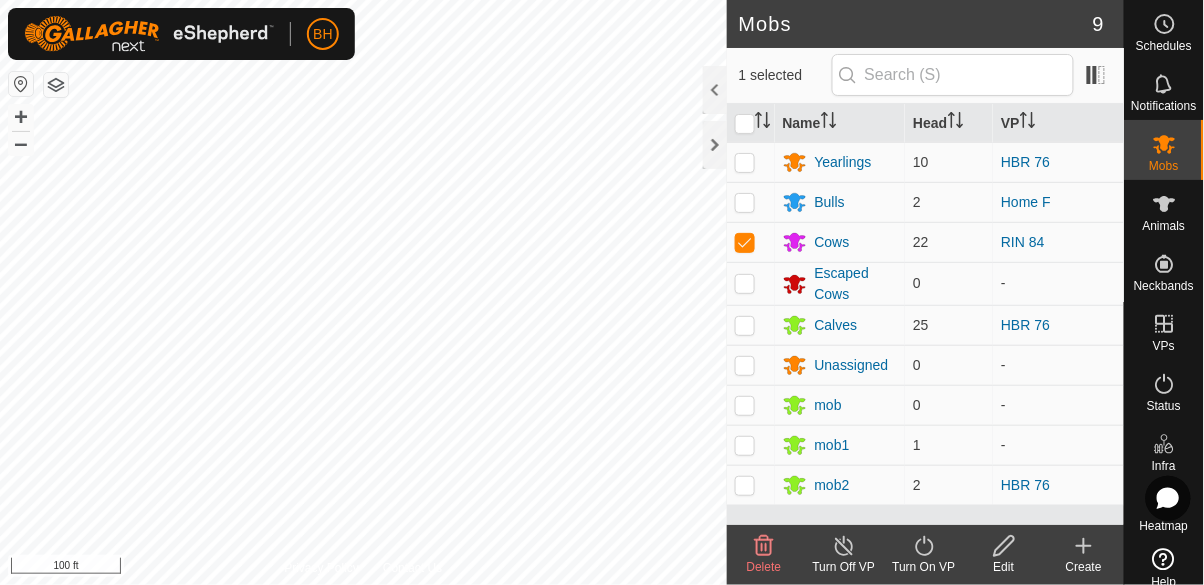 click 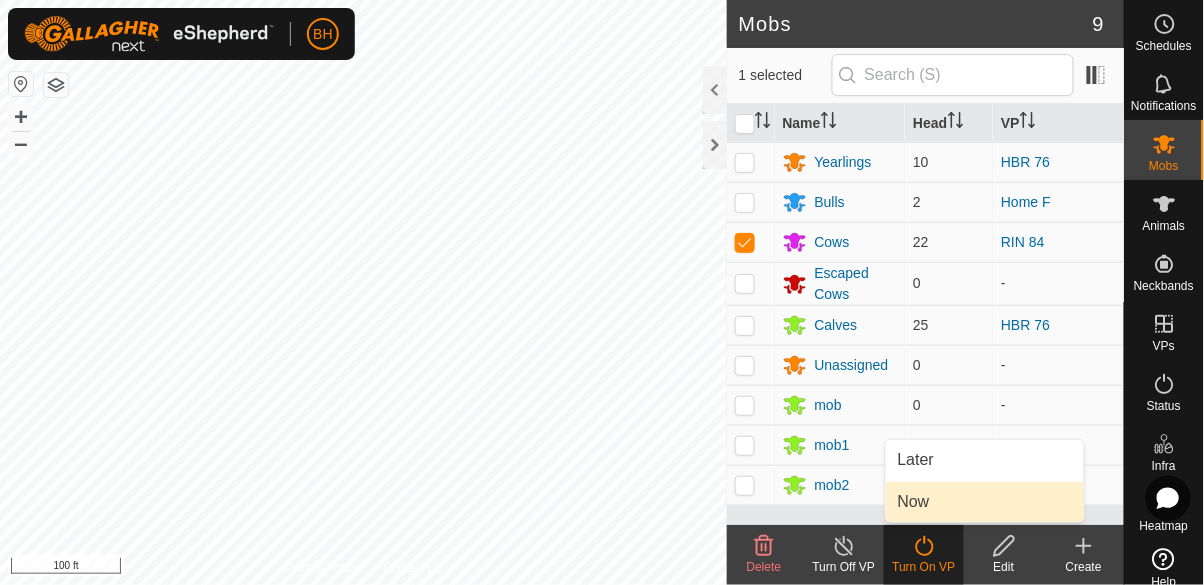 click on "Now" at bounding box center (985, 502) 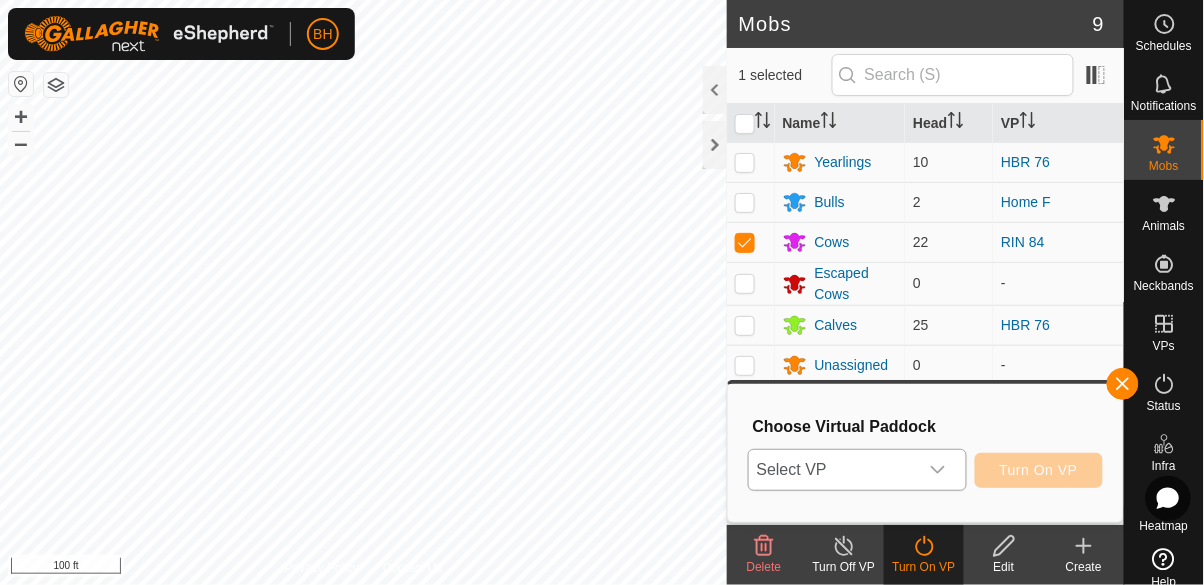 click on "Select VP" at bounding box center (833, 470) 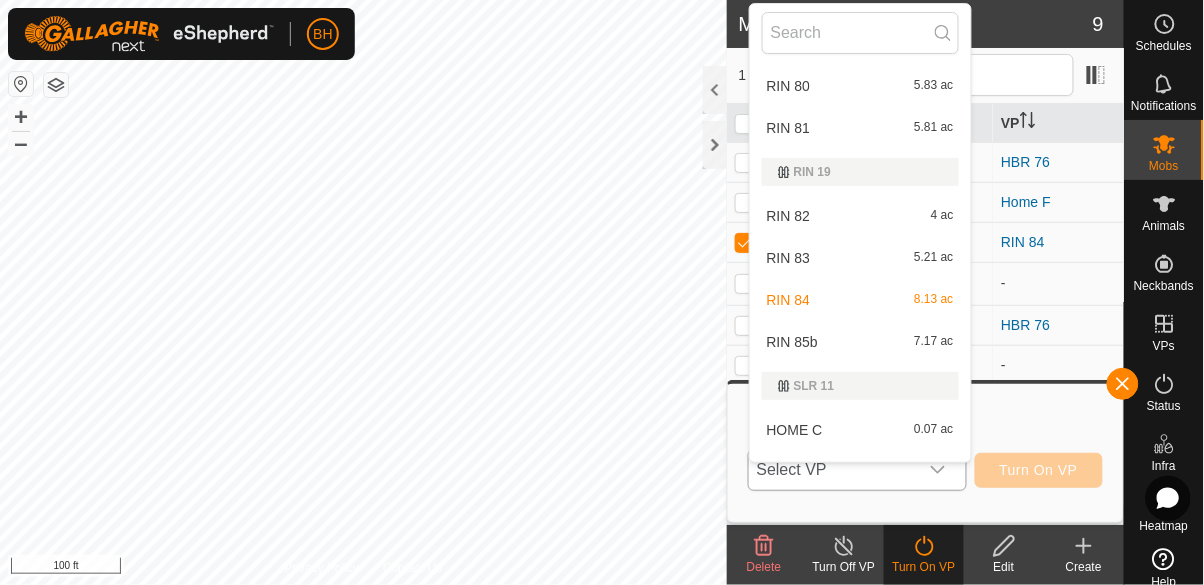 scroll, scrollTop: 1206, scrollLeft: 0, axis: vertical 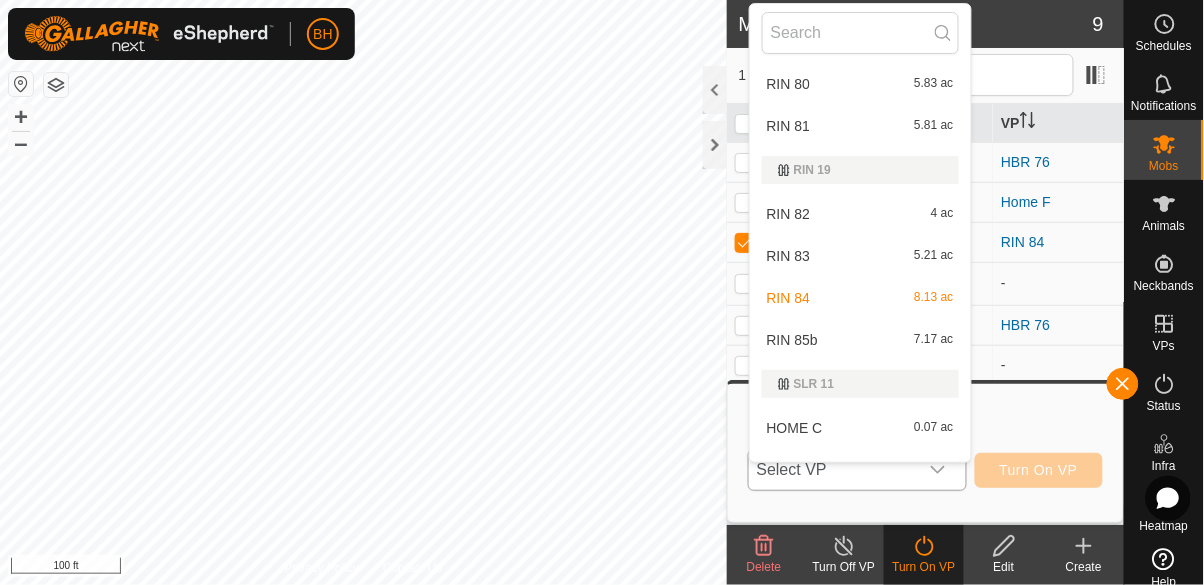 click on "RIN 85b  7.17 ac" at bounding box center (860, 340) 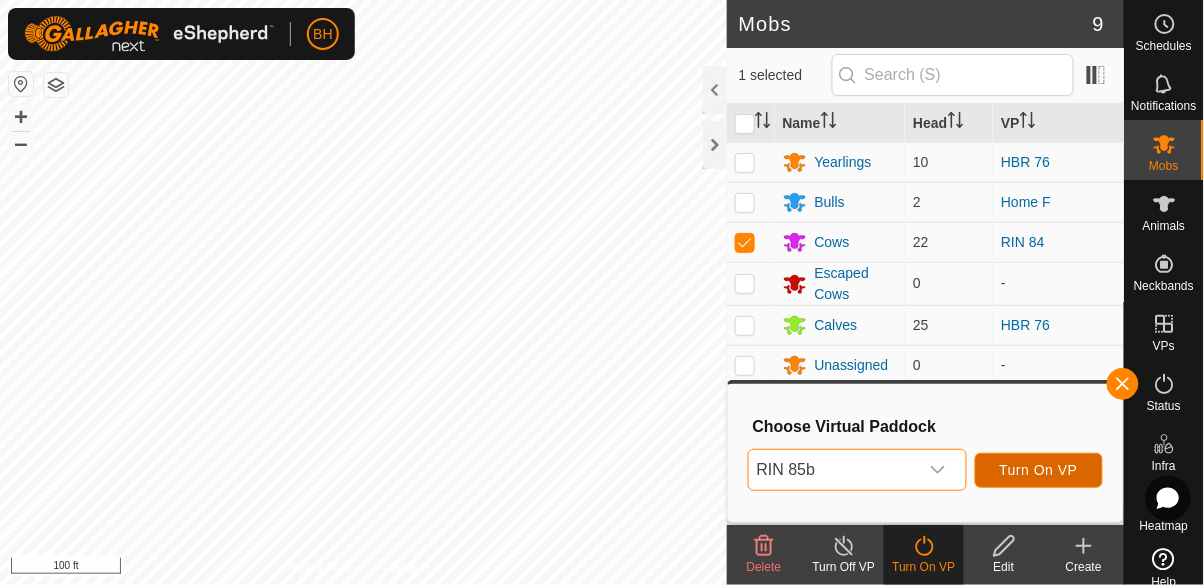 click on "Turn On VP" at bounding box center [1039, 470] 